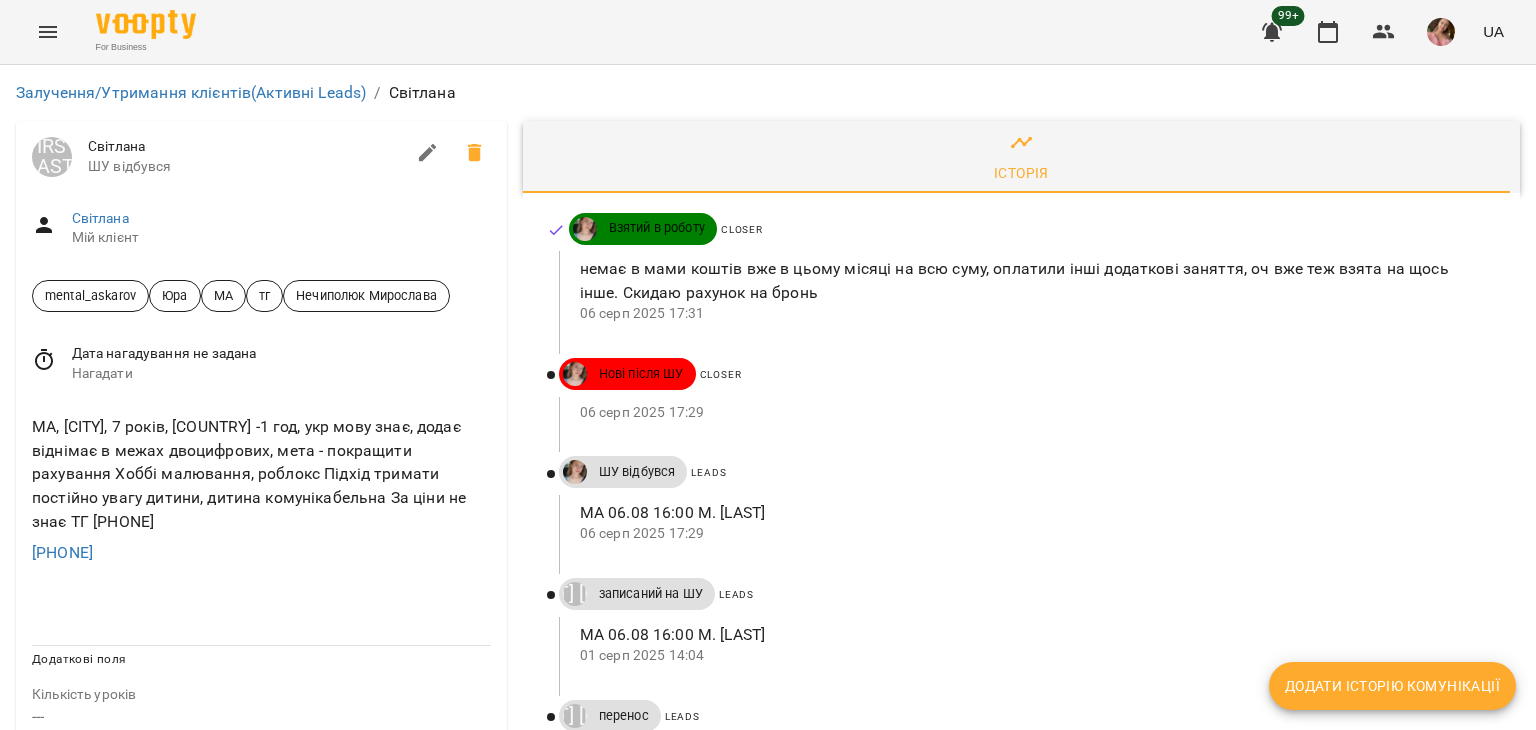 scroll, scrollTop: 0, scrollLeft: 0, axis: both 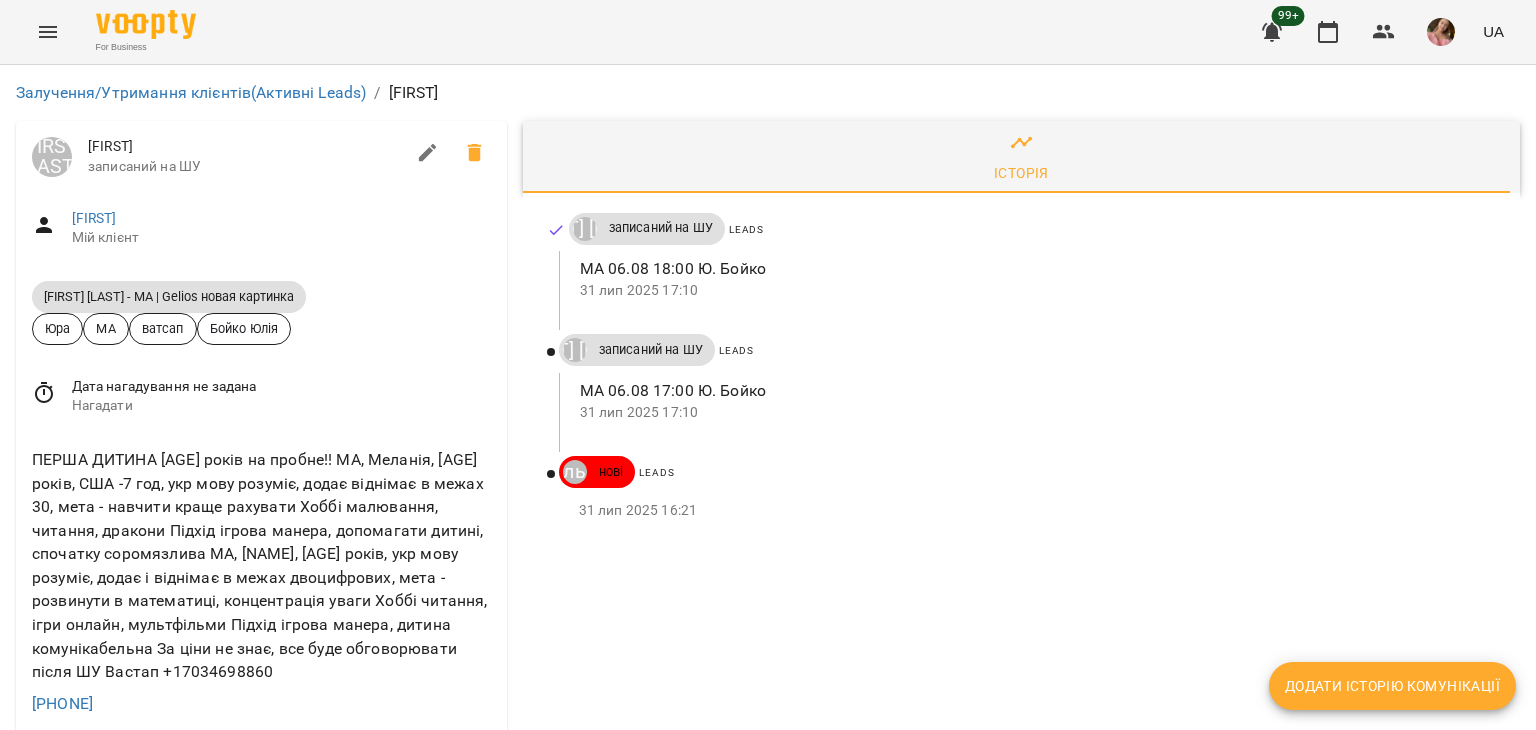click on "Історія [FIRST] [LAST] записаний на ШУ Leads МА 06.08 18:00 Ю. Бойко 31 лип 2025 17:10 [FIRST] [LAST] записаний на ШУ Leads МА 06.08 17:00 Ю. Бойко
31 лип 2025 17:10 Паламарчук Ольга Миколаївна нові Leads 31 лип 2025 16:21" at bounding box center (1021, 935) 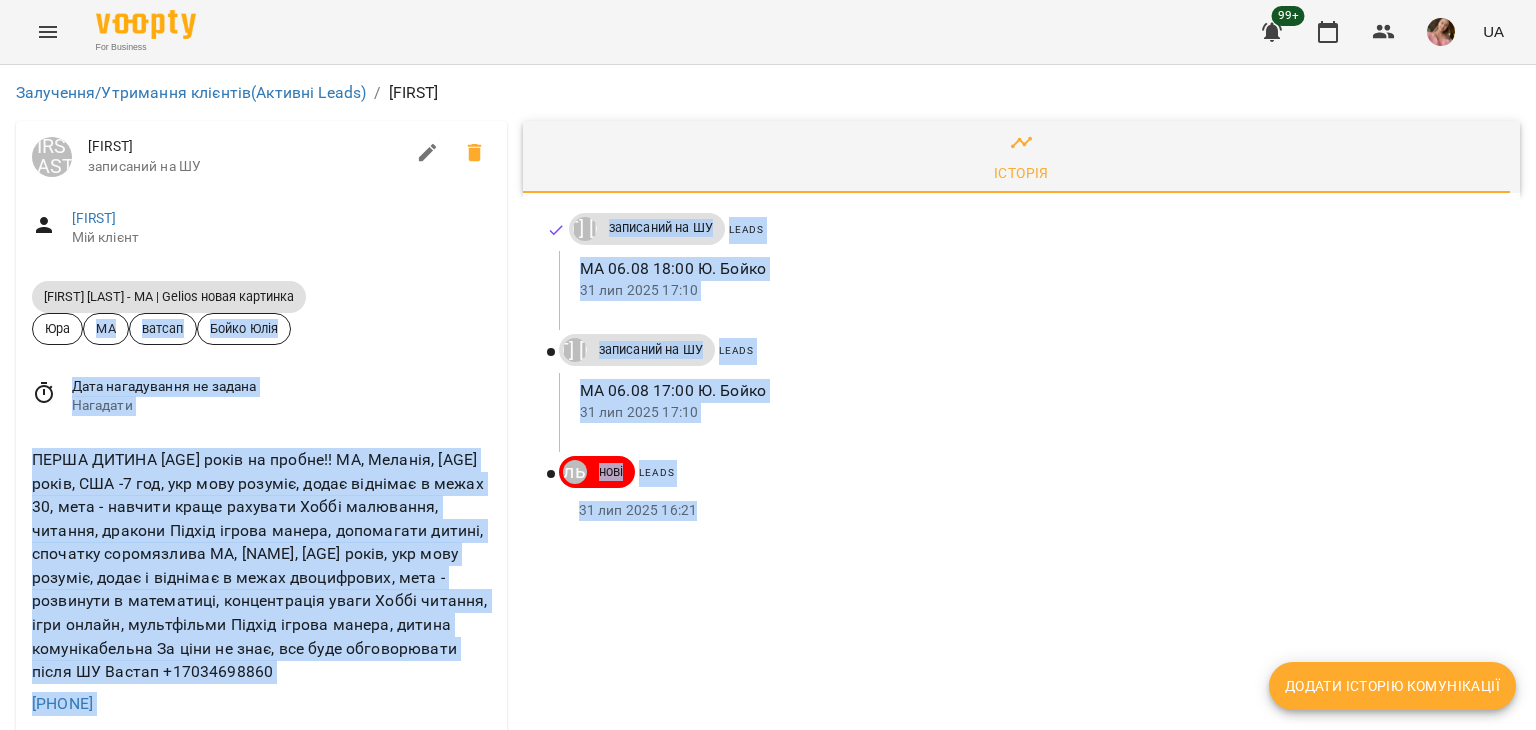 drag, startPoint x: 0, startPoint y: 1, endPoint x: 984, endPoint y: 225, distance: 1009.1739 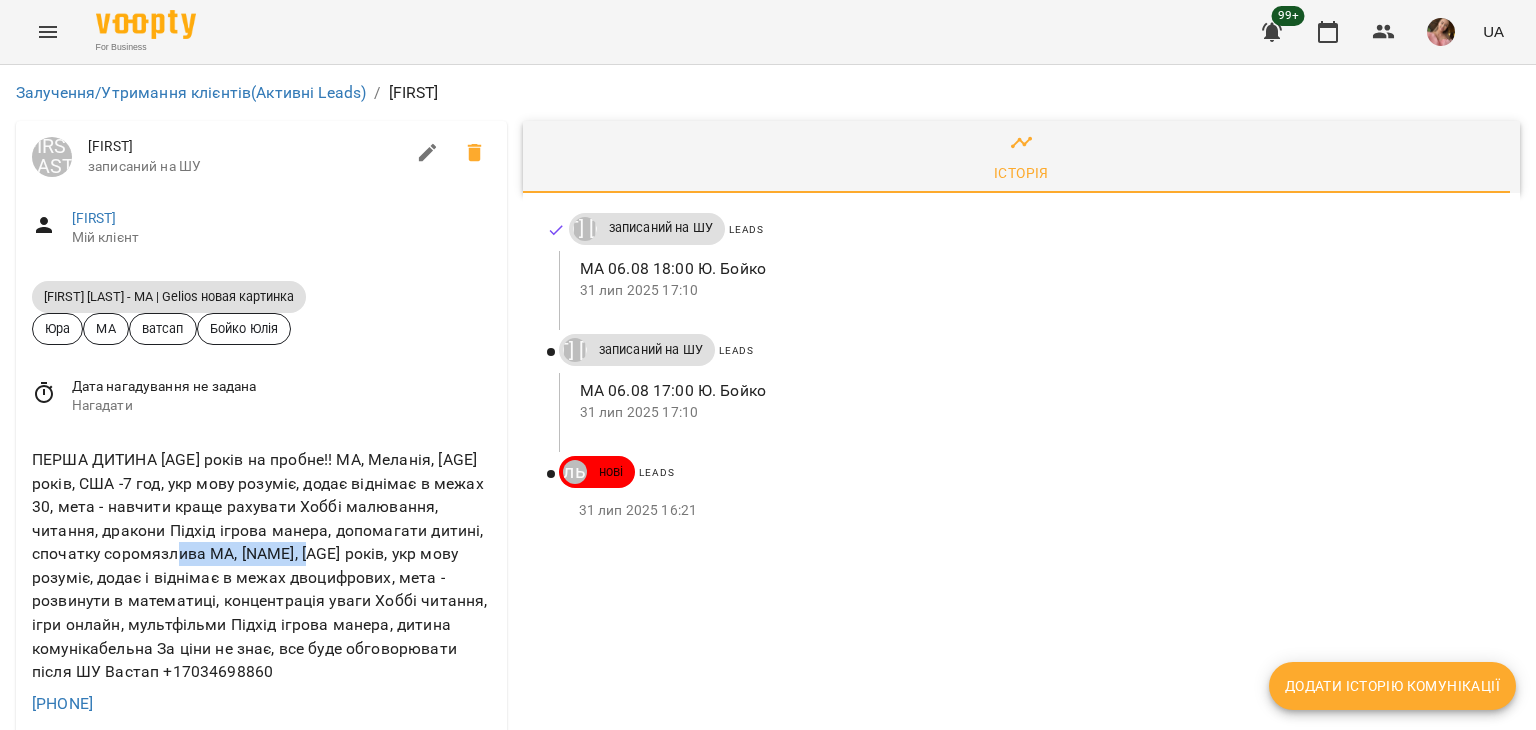drag, startPoint x: 170, startPoint y: 352, endPoint x: 290, endPoint y: 357, distance: 120.10412 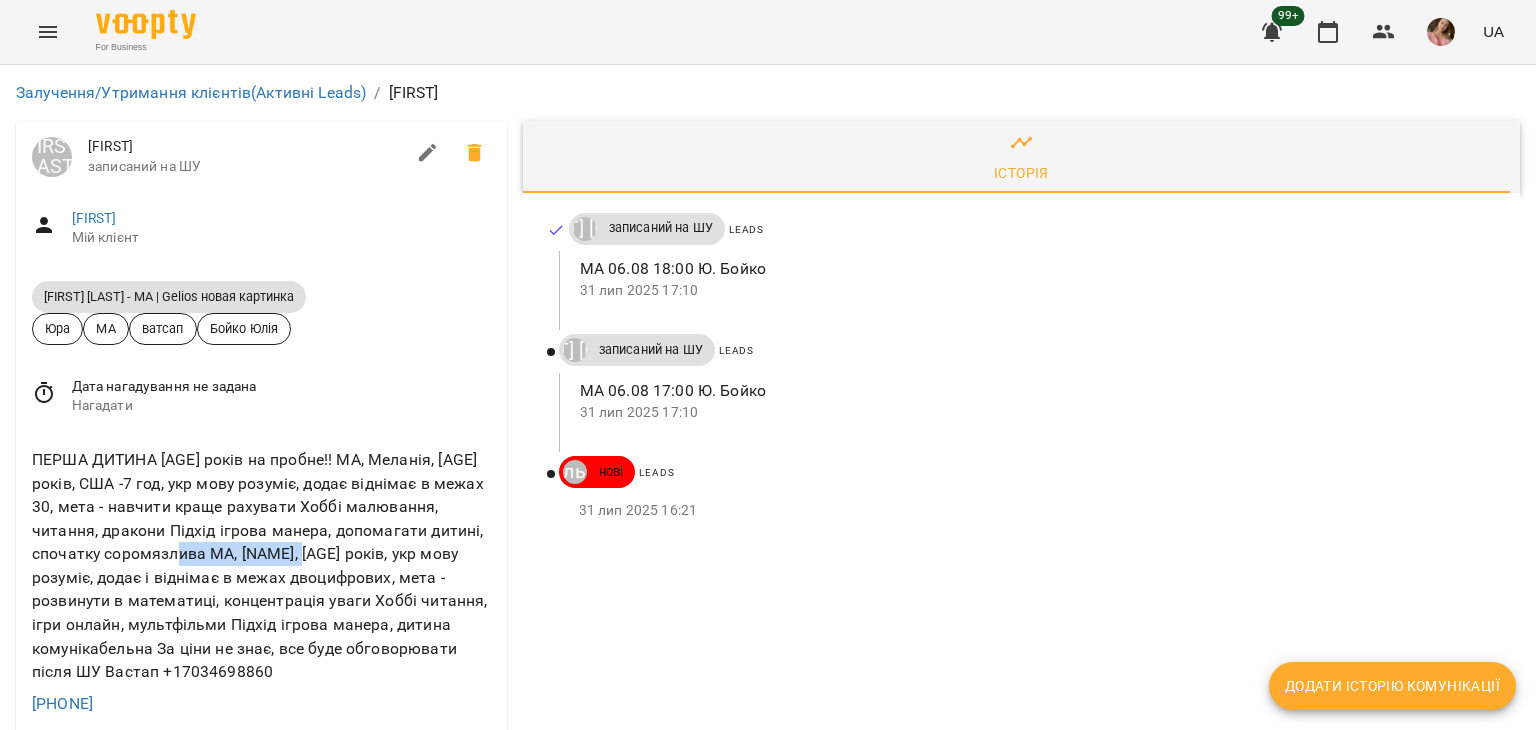 drag, startPoint x: 172, startPoint y: 359, endPoint x: 287, endPoint y: 348, distance: 115.52489 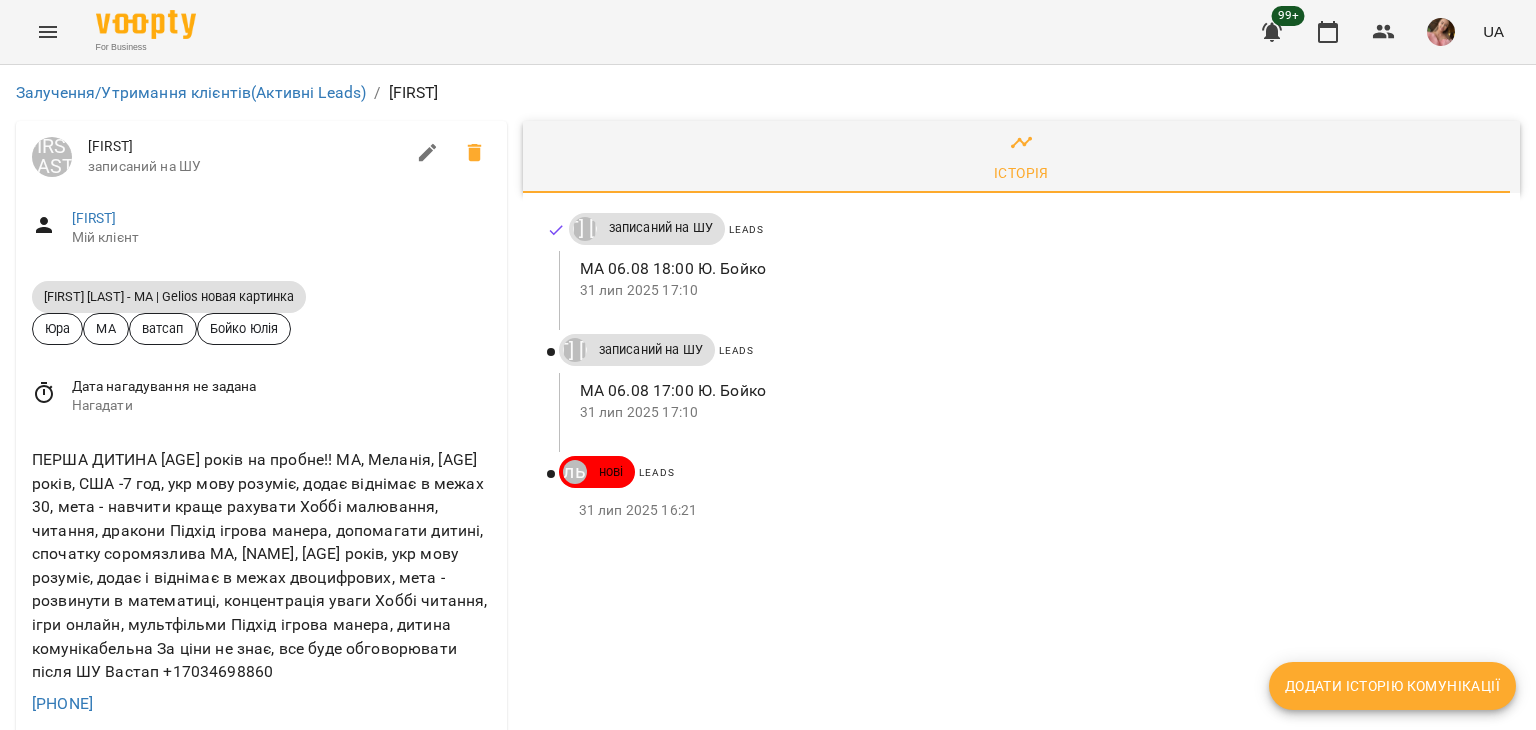 click on "Історія [FIRST] [LAST] записаний на ШУ Leads МА 06.08 18:00 Ю. Бойко 31 лип 2025 17:10 [FIRST] [LAST] записаний на ШУ Leads МА 06.08 17:00 Ю. Бойко
31 лип 2025 17:10 Паламарчук Ольга Миколаївна нові Leads 31 лип 2025 16:21" at bounding box center [1021, 935] 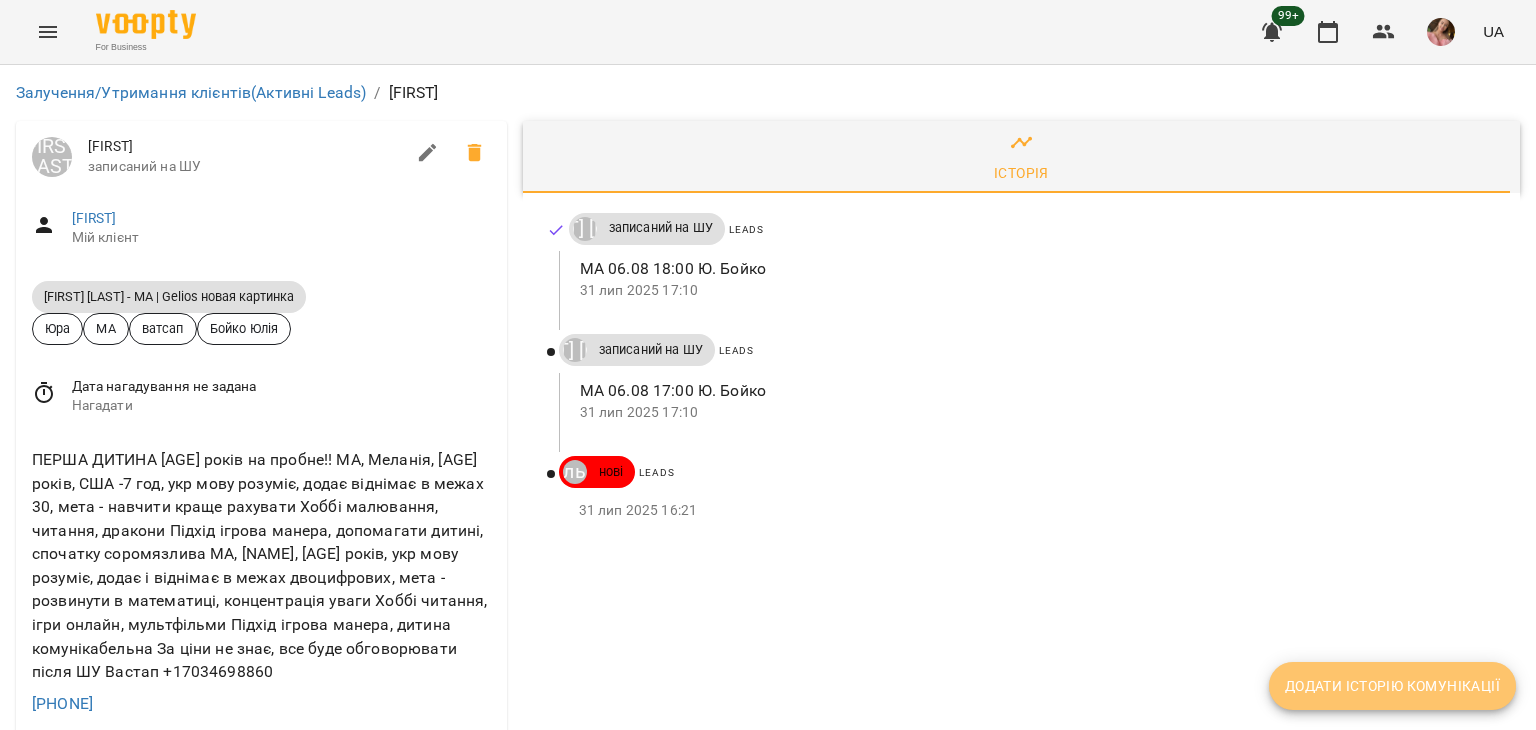 click on "Додати історію комунікації" at bounding box center [1392, 686] 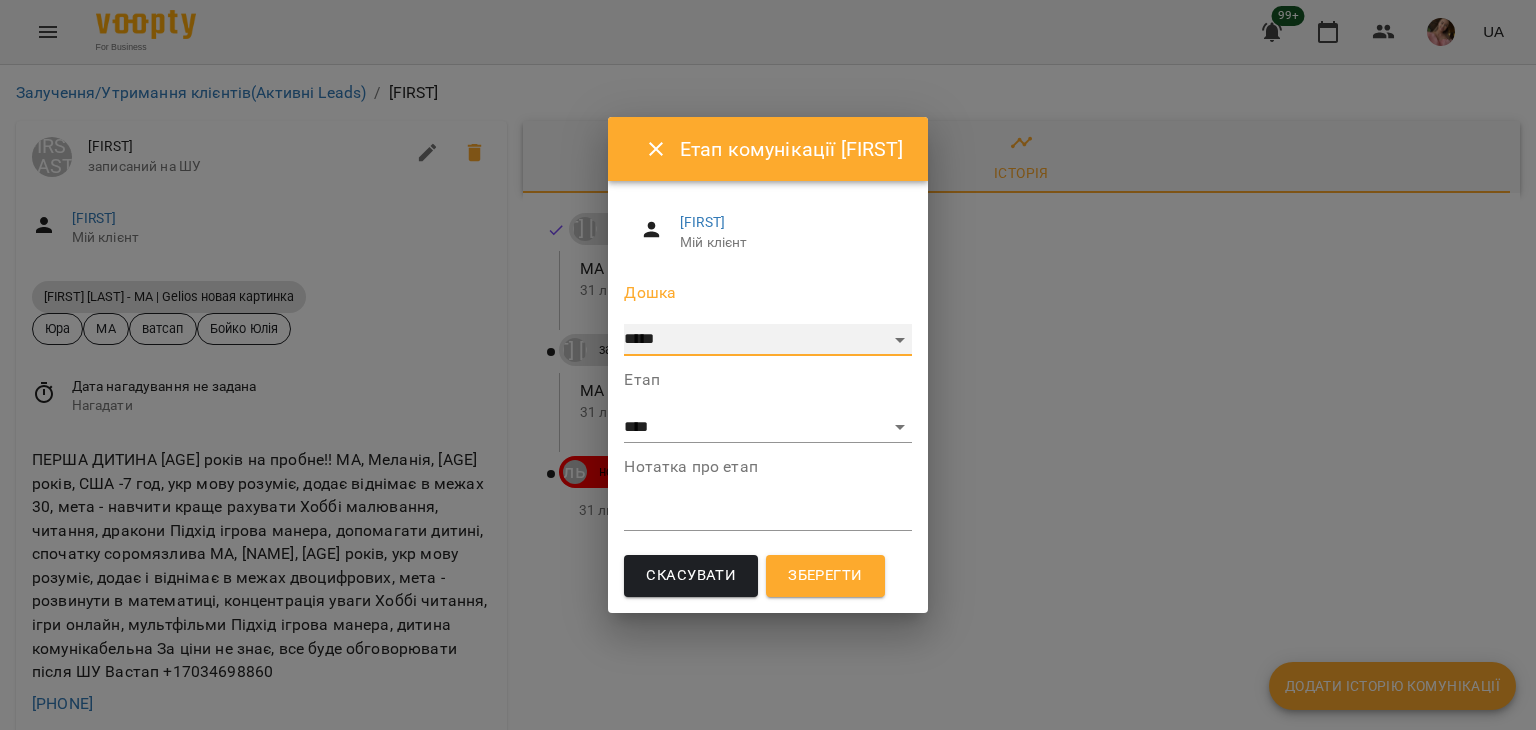 drag, startPoint x: 680, startPoint y: 323, endPoint x: 680, endPoint y: 348, distance: 25 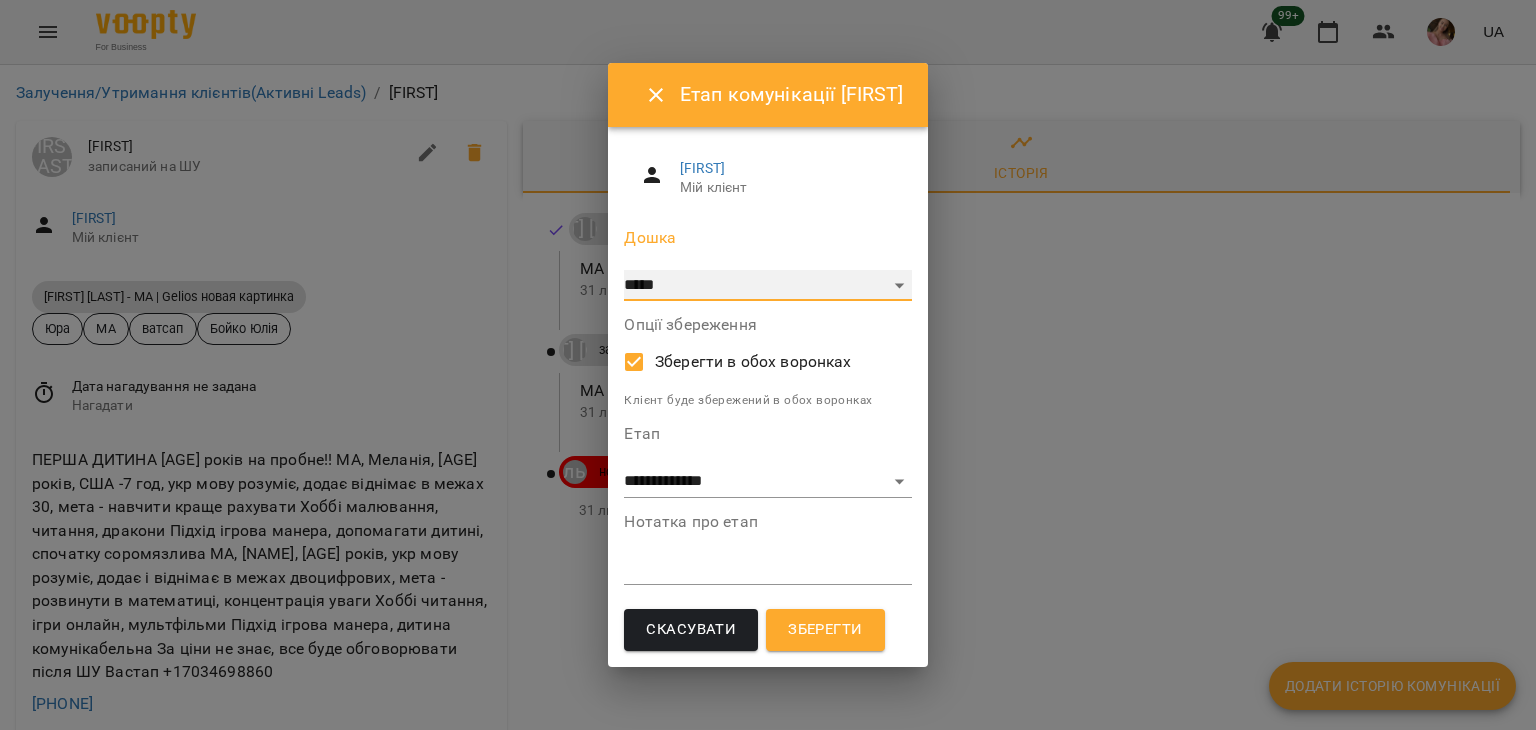 click on "***** ******** ****** ********" at bounding box center (767, 286) 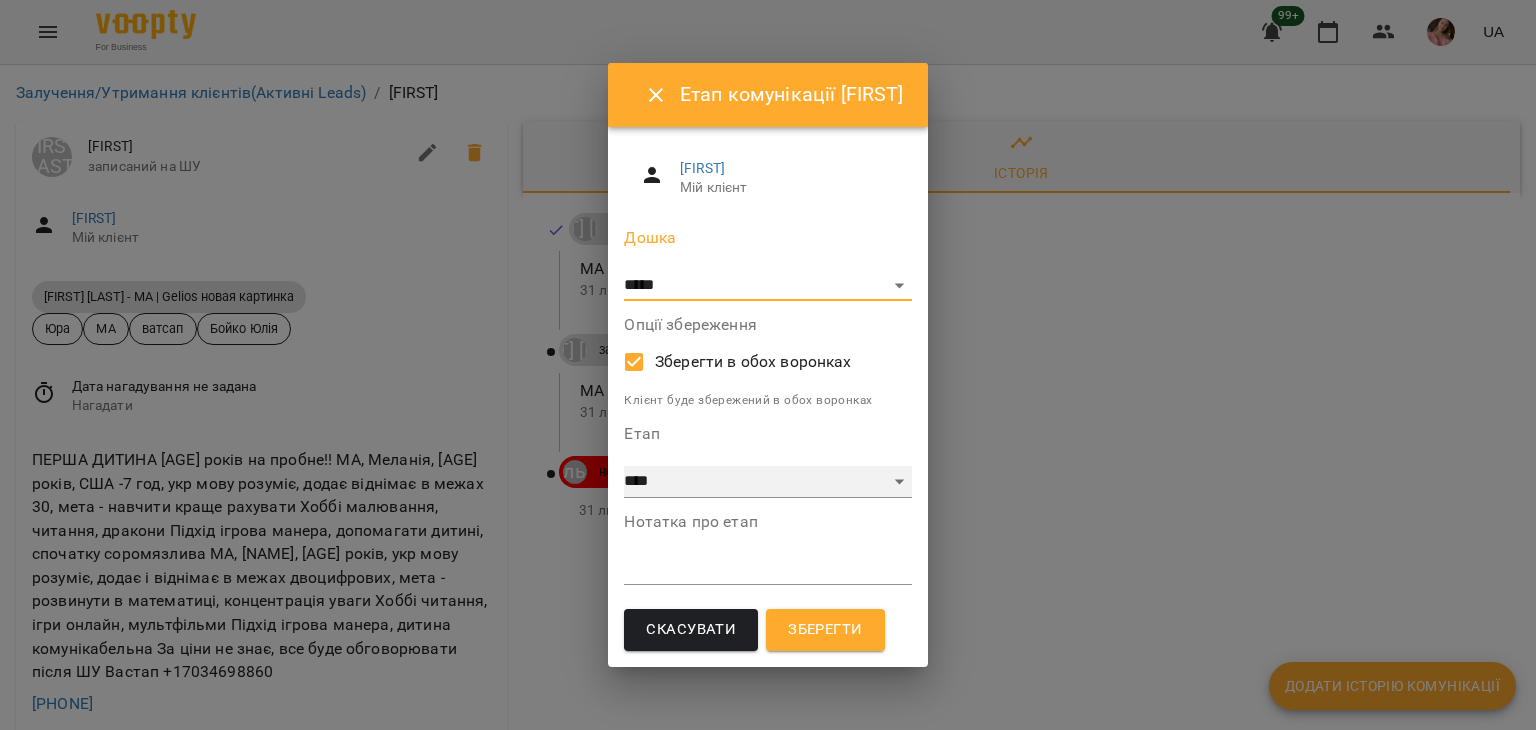 click on "**********" at bounding box center [767, 482] 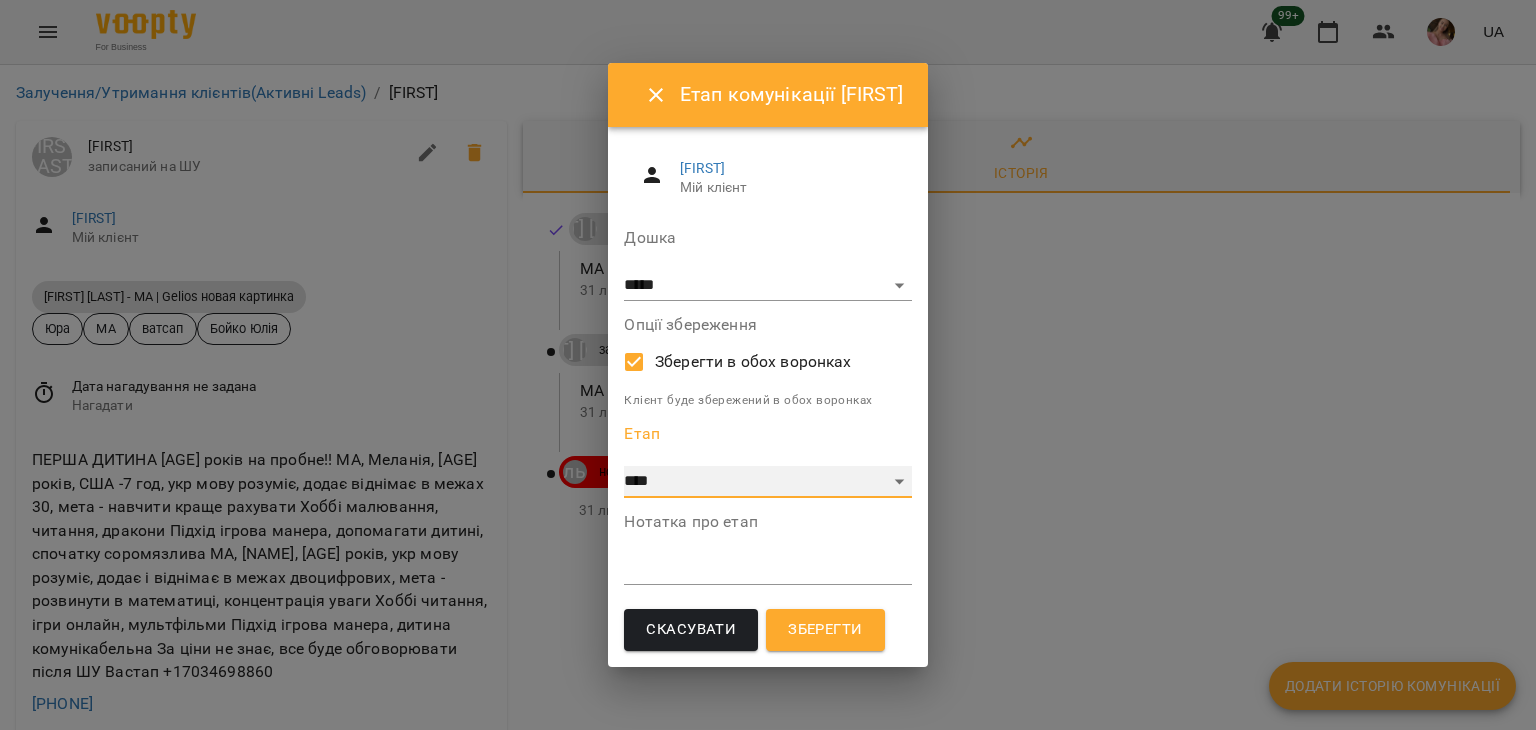 select on "*" 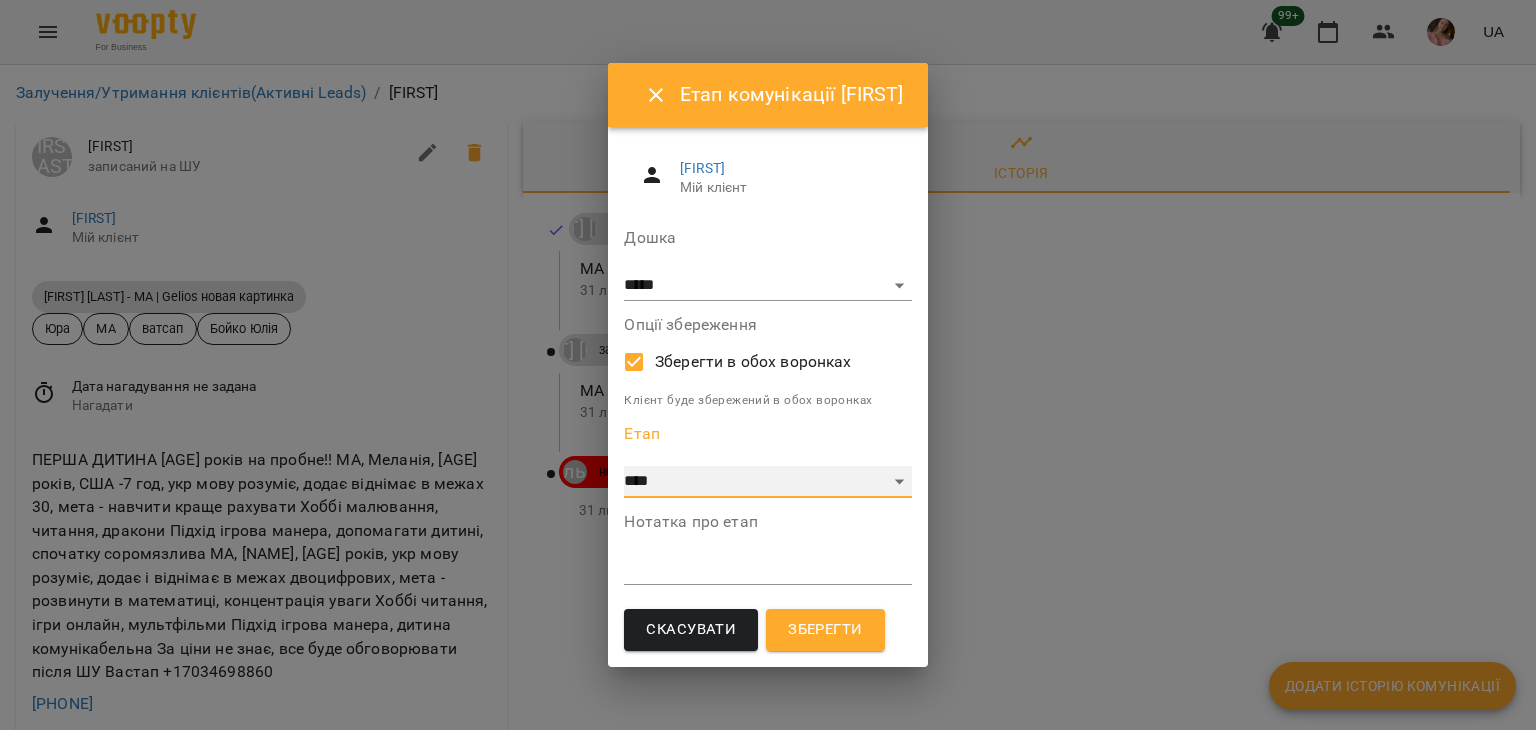 click on "**********" at bounding box center [767, 482] 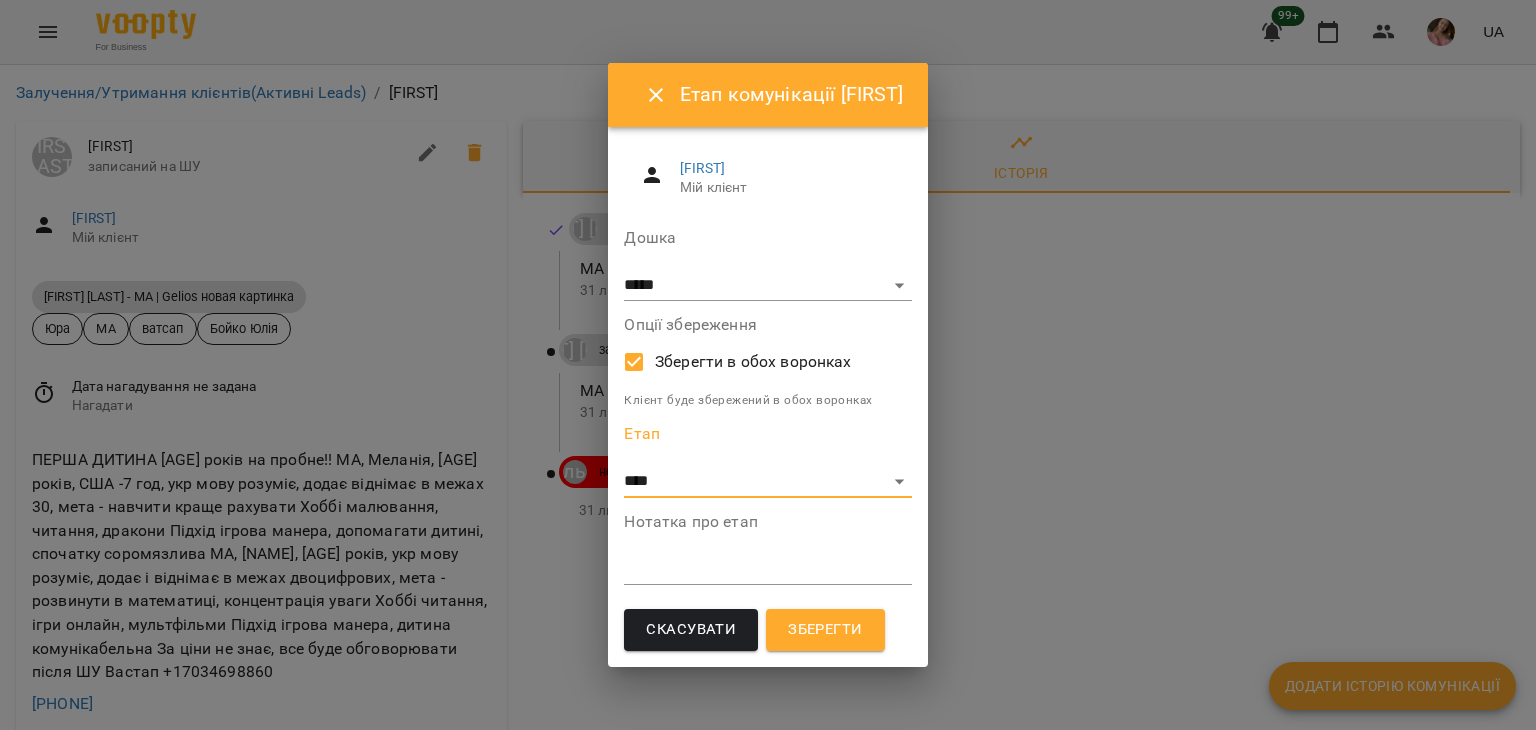 drag, startPoint x: 817, startPoint y: 626, endPoint x: 843, endPoint y: 630, distance: 26.305893 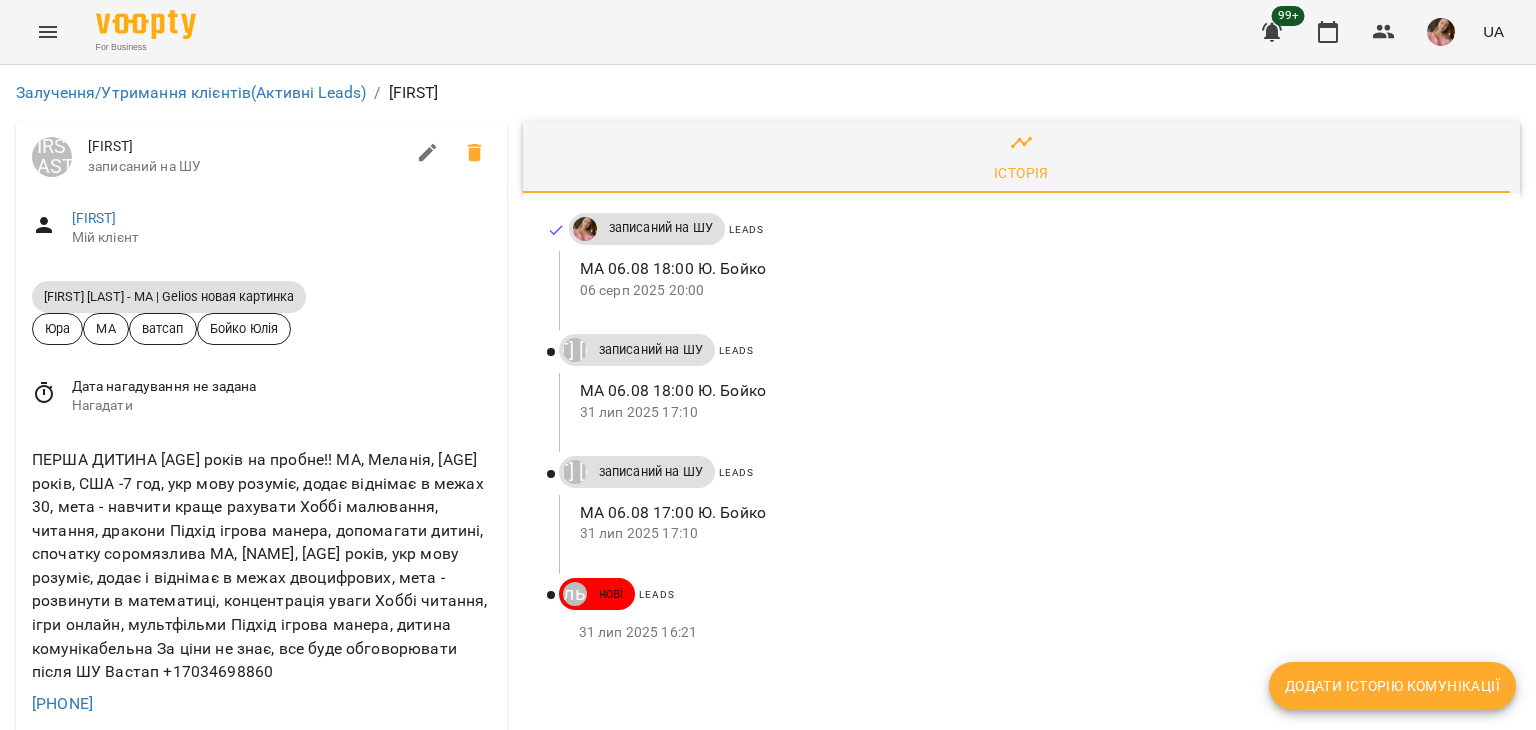 click on "Додати історію комунікації" at bounding box center [1392, 686] 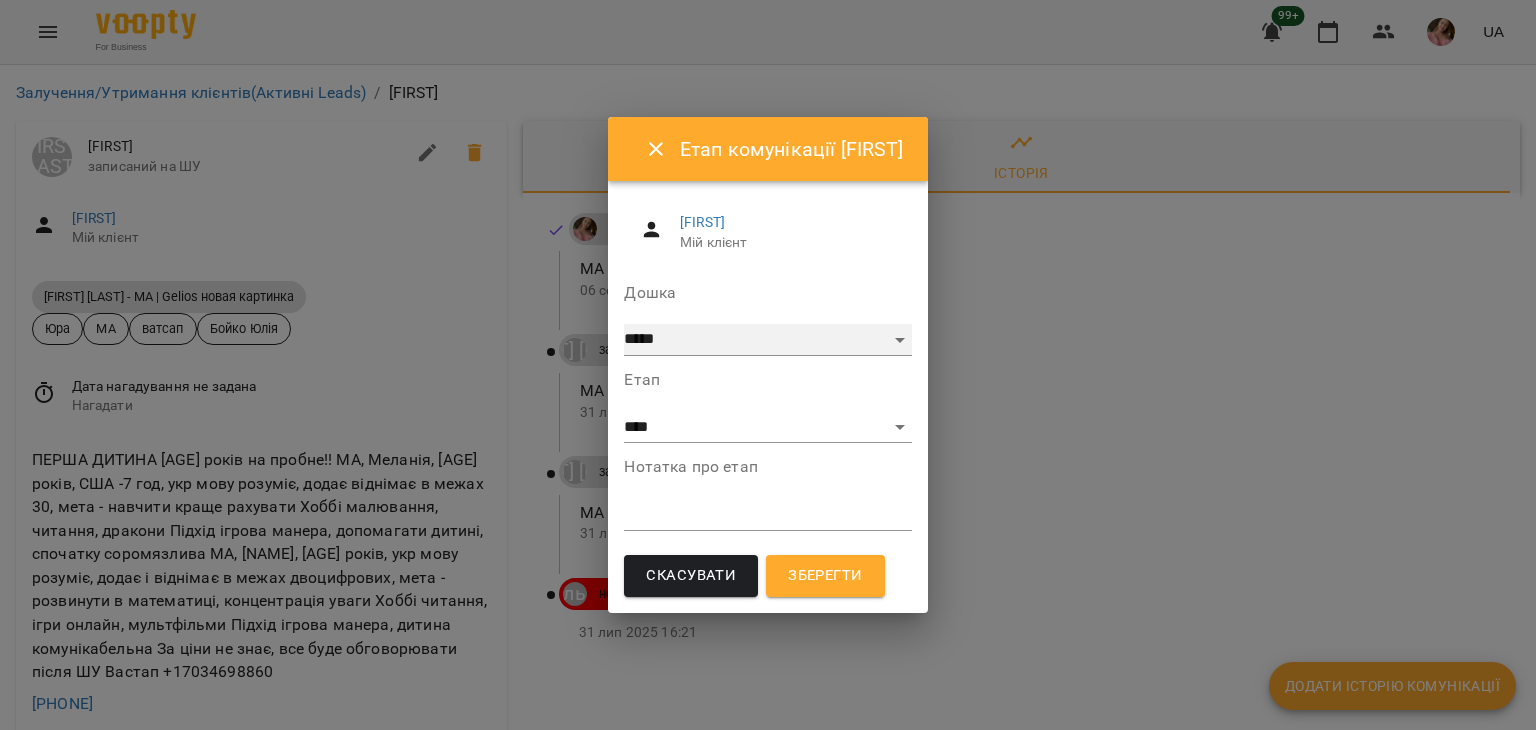 drag, startPoint x: 737, startPoint y: 337, endPoint x: 737, endPoint y: 353, distance: 16 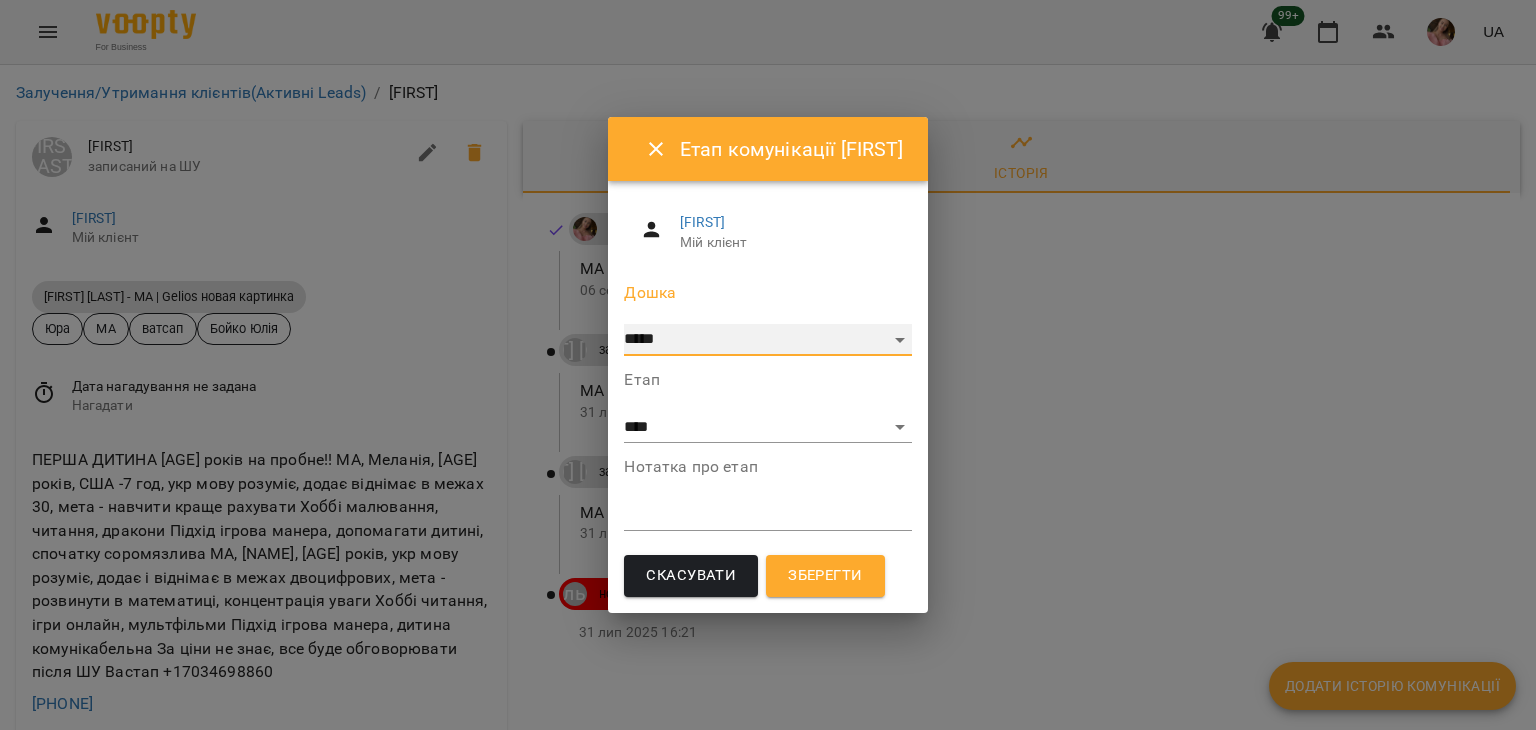select on "**********" 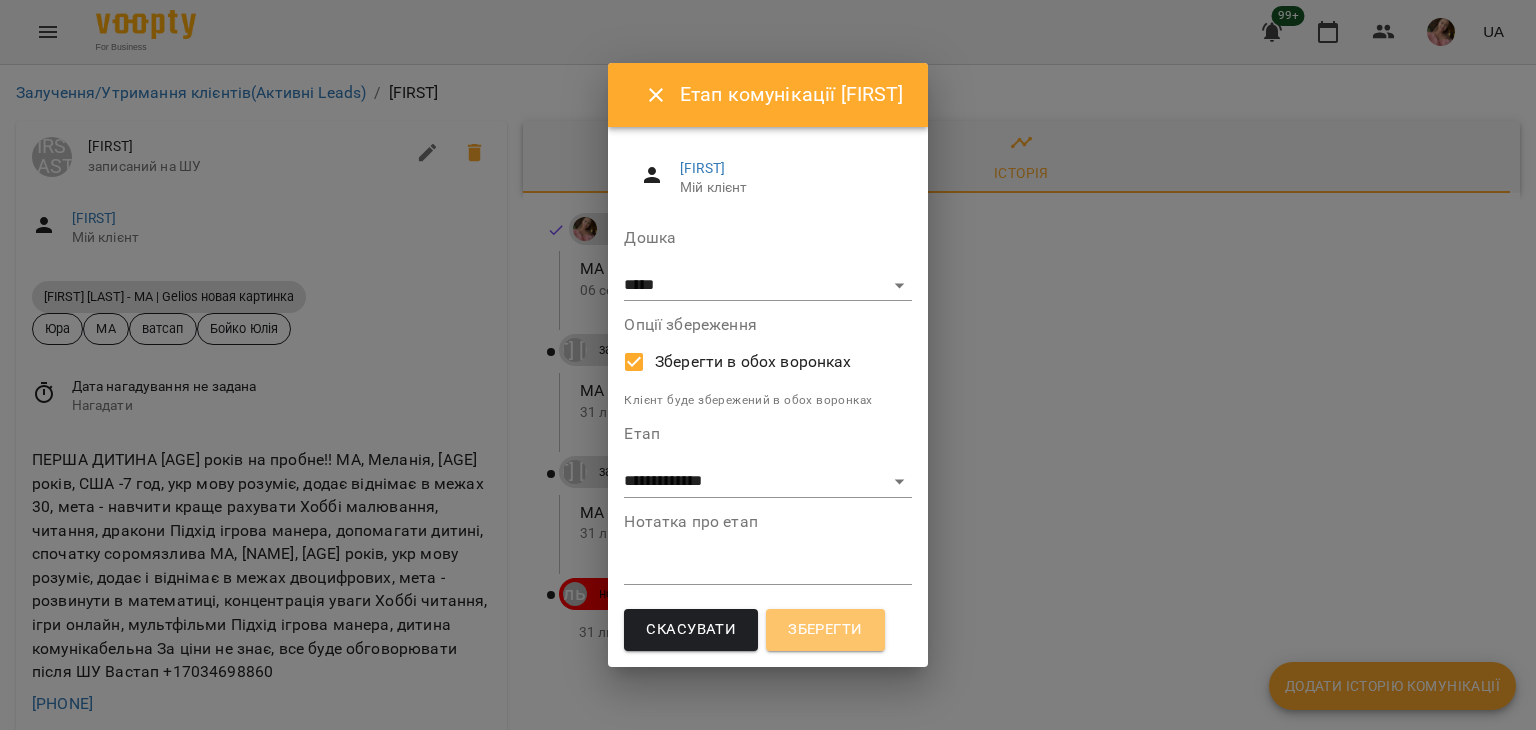 click on "Зберегти" at bounding box center [825, 630] 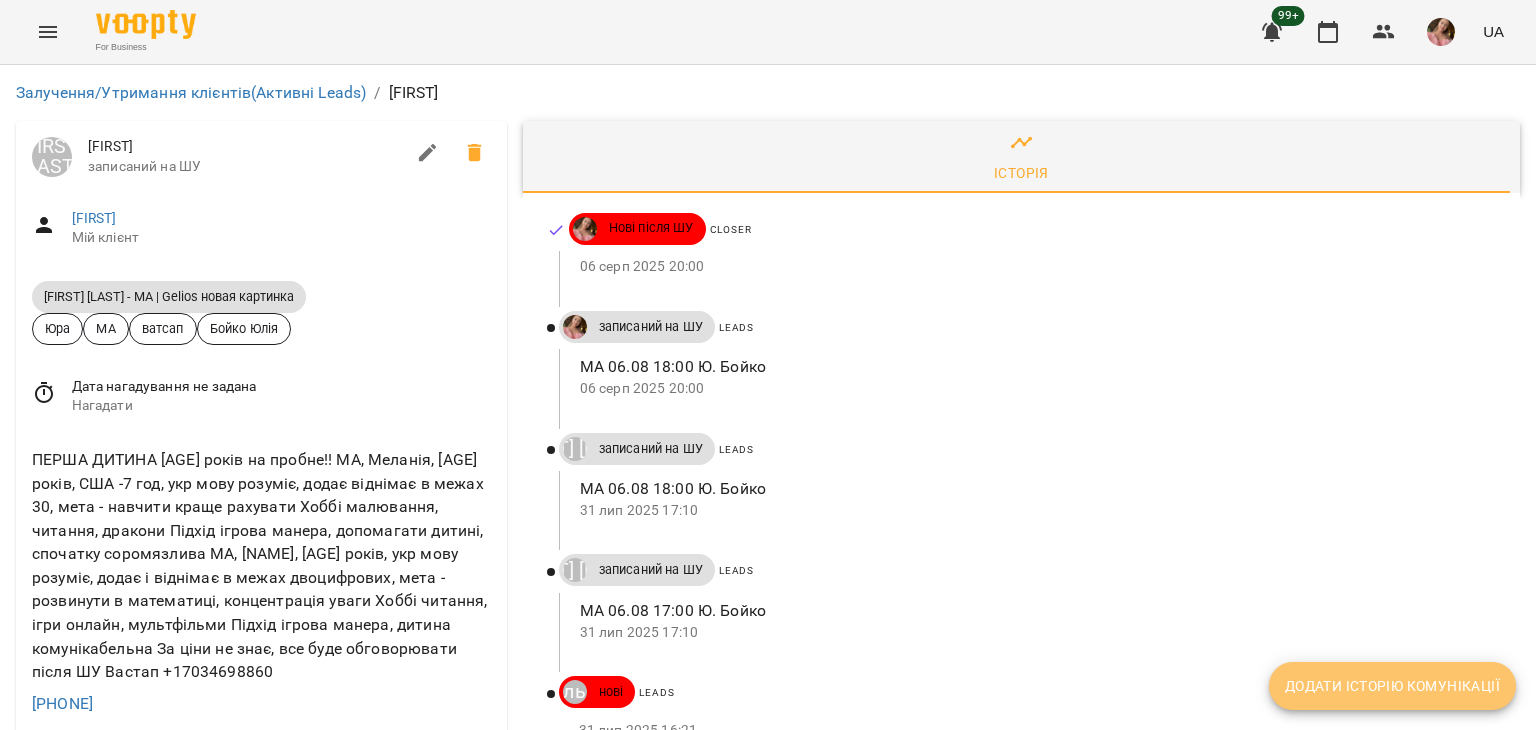 click on "Додати історію комунікації" at bounding box center [1392, 686] 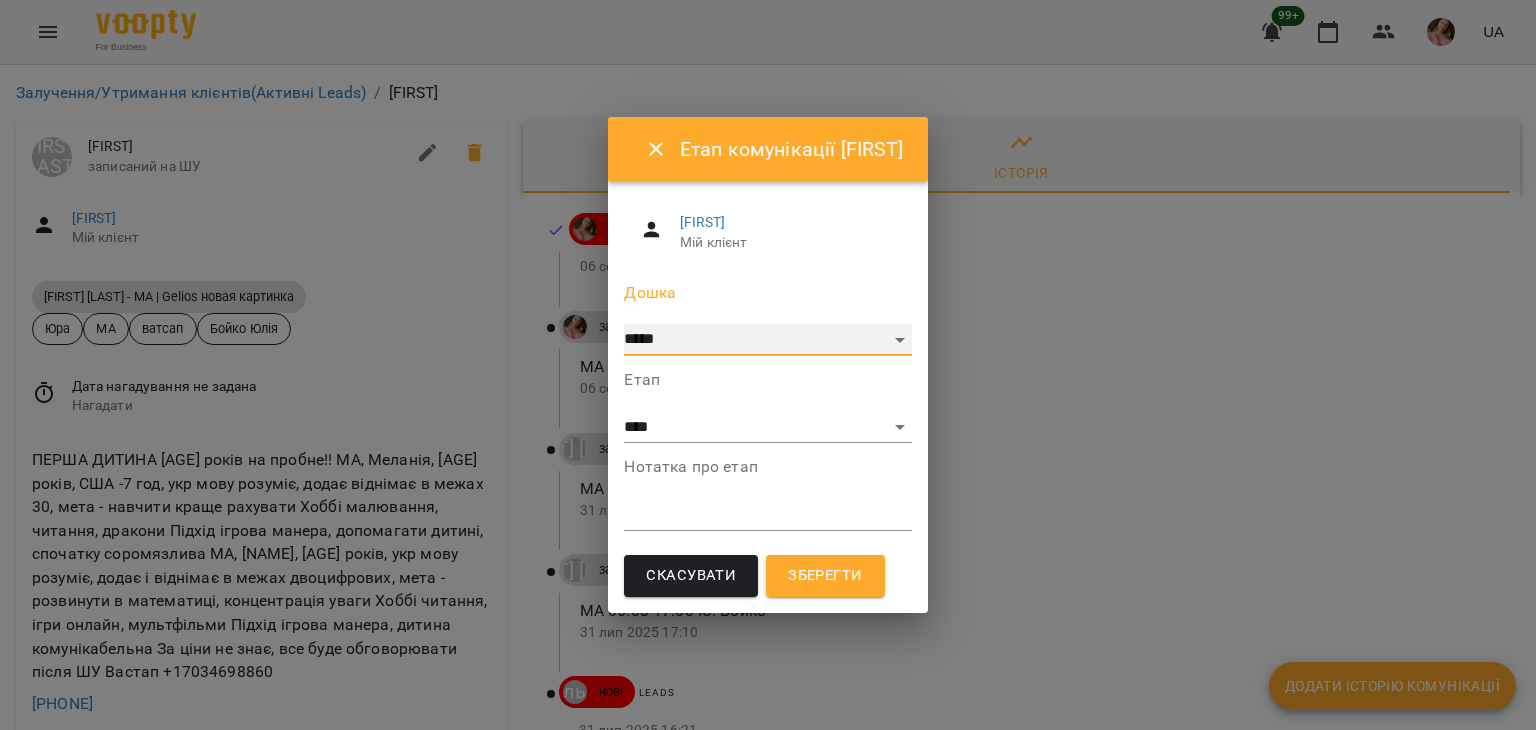 click on "***** ******** ****** ********" at bounding box center [767, 340] 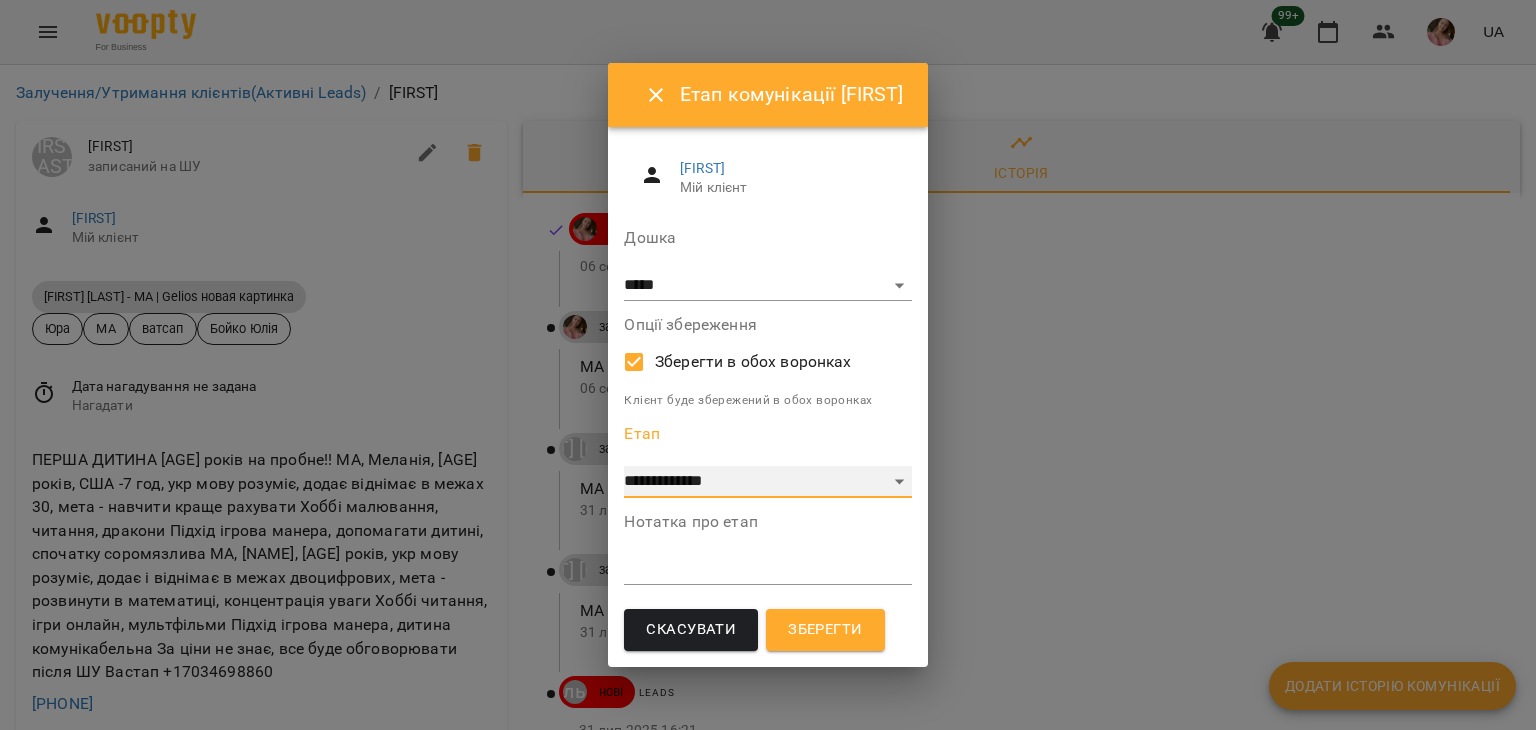click on "**********" at bounding box center (767, 482) 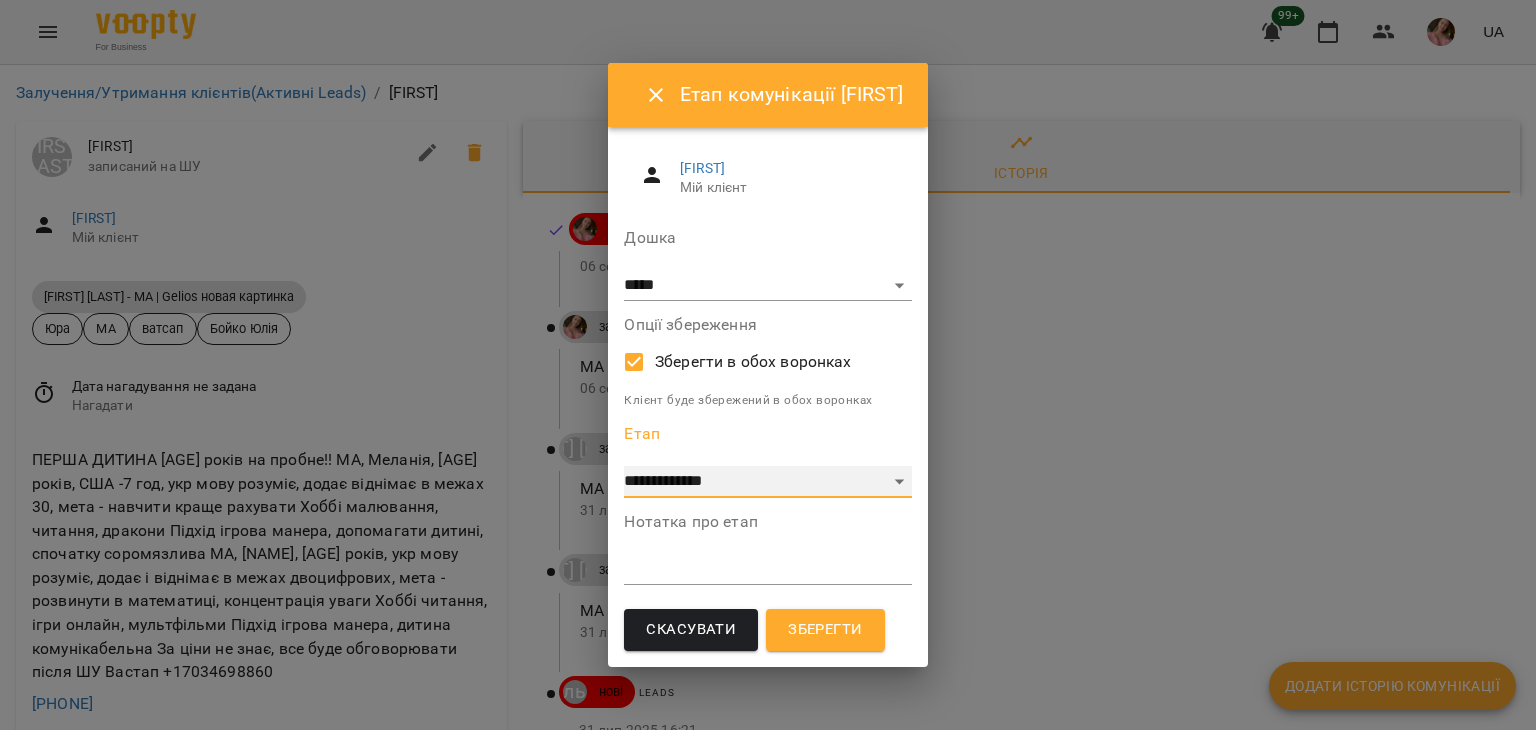 select on "*" 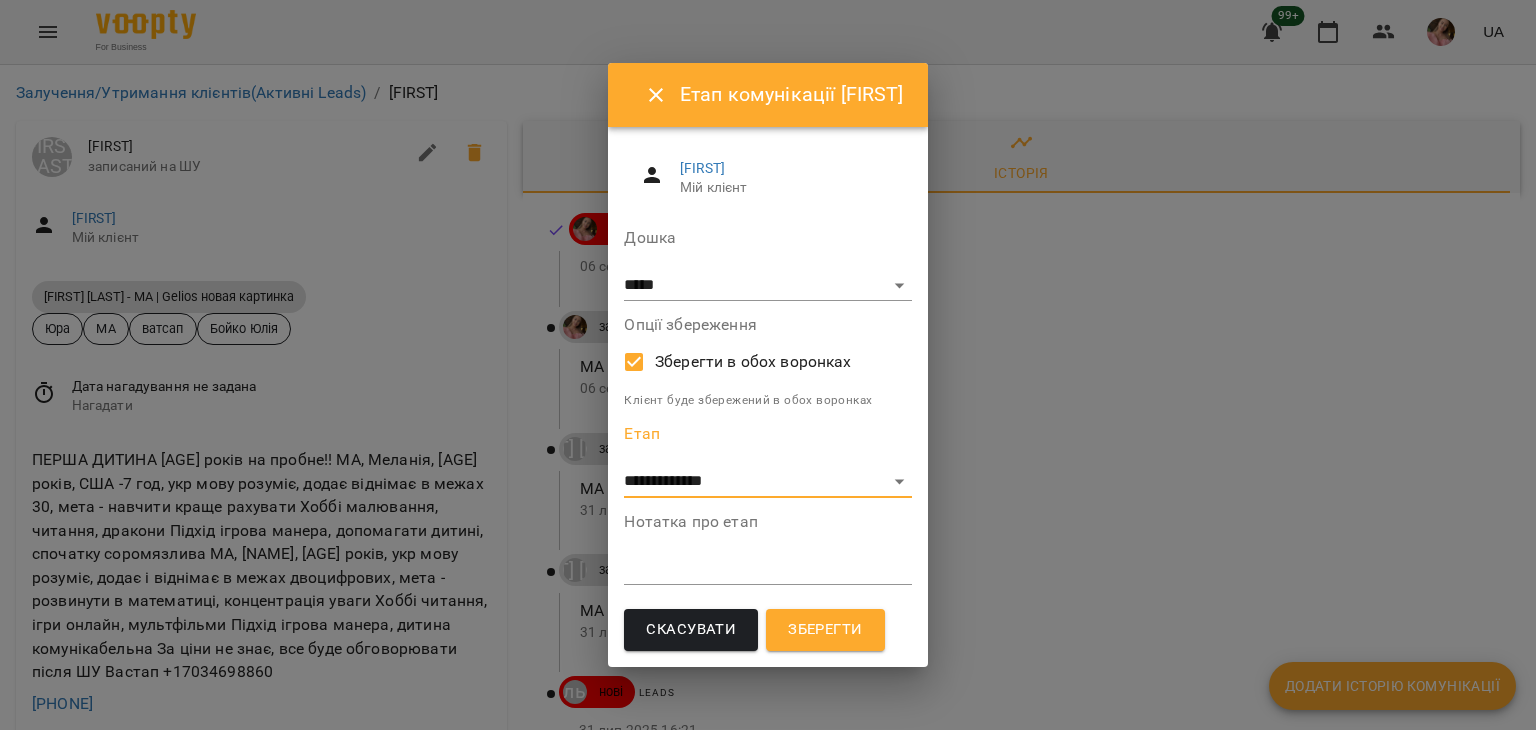 click at bounding box center (767, 568) 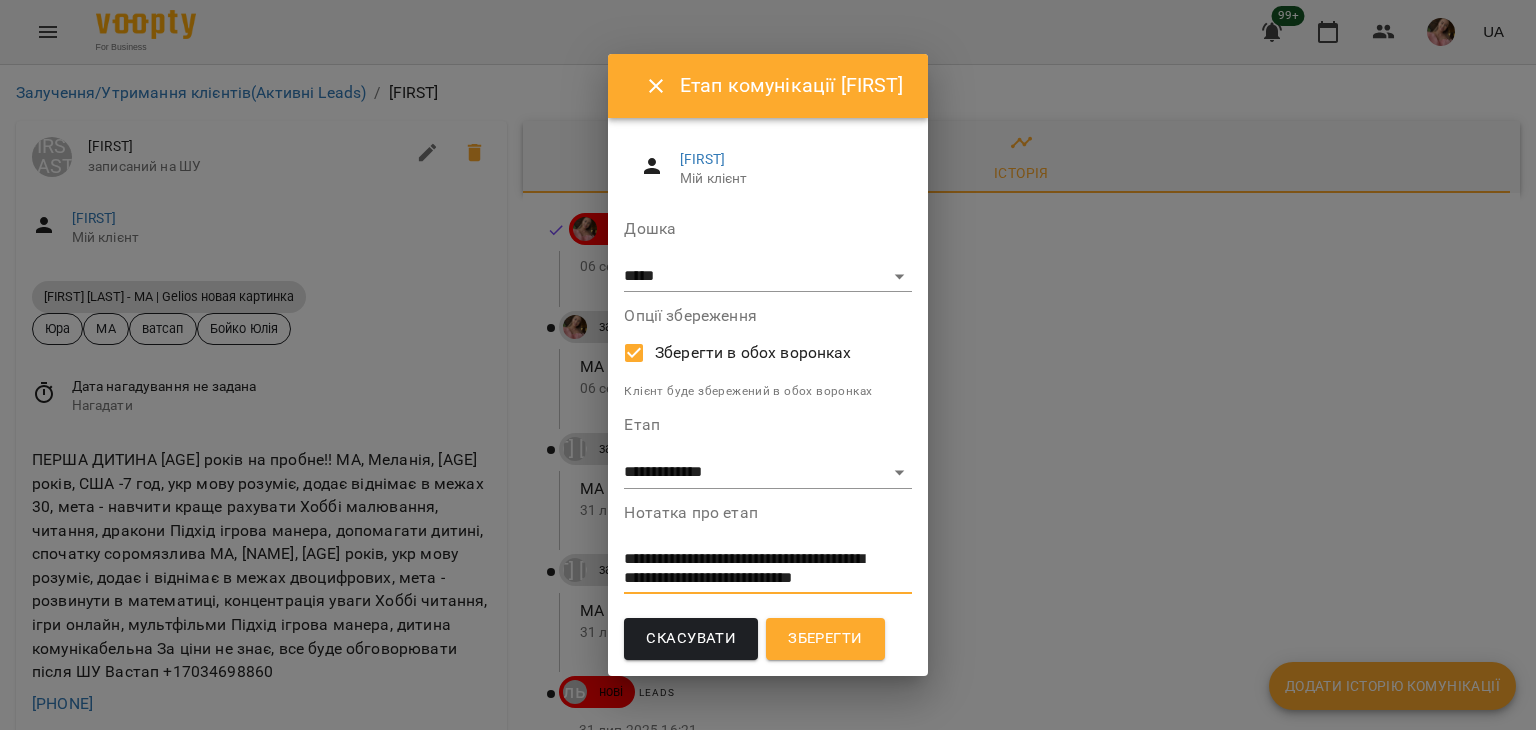 scroll, scrollTop: 0, scrollLeft: 0, axis: both 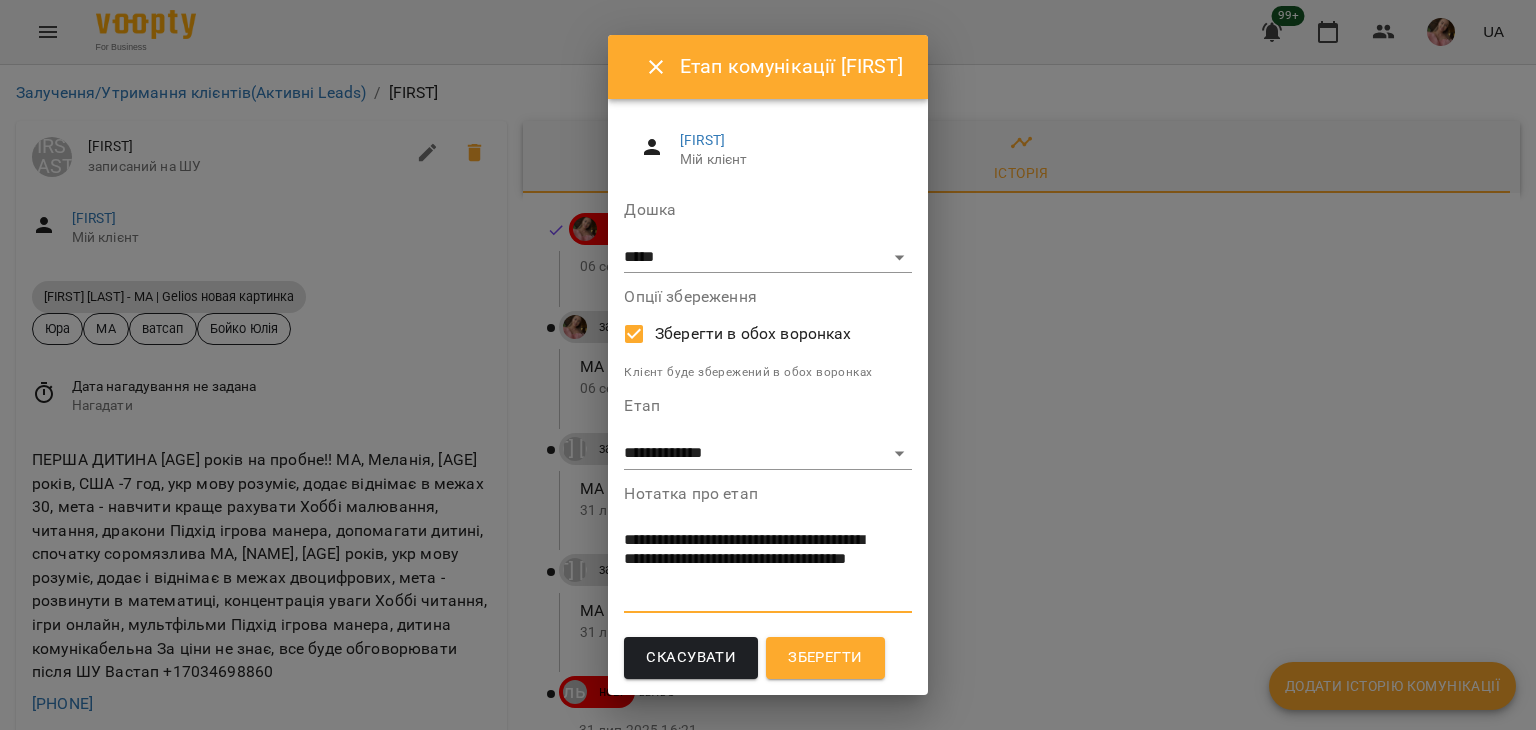 type on "**********" 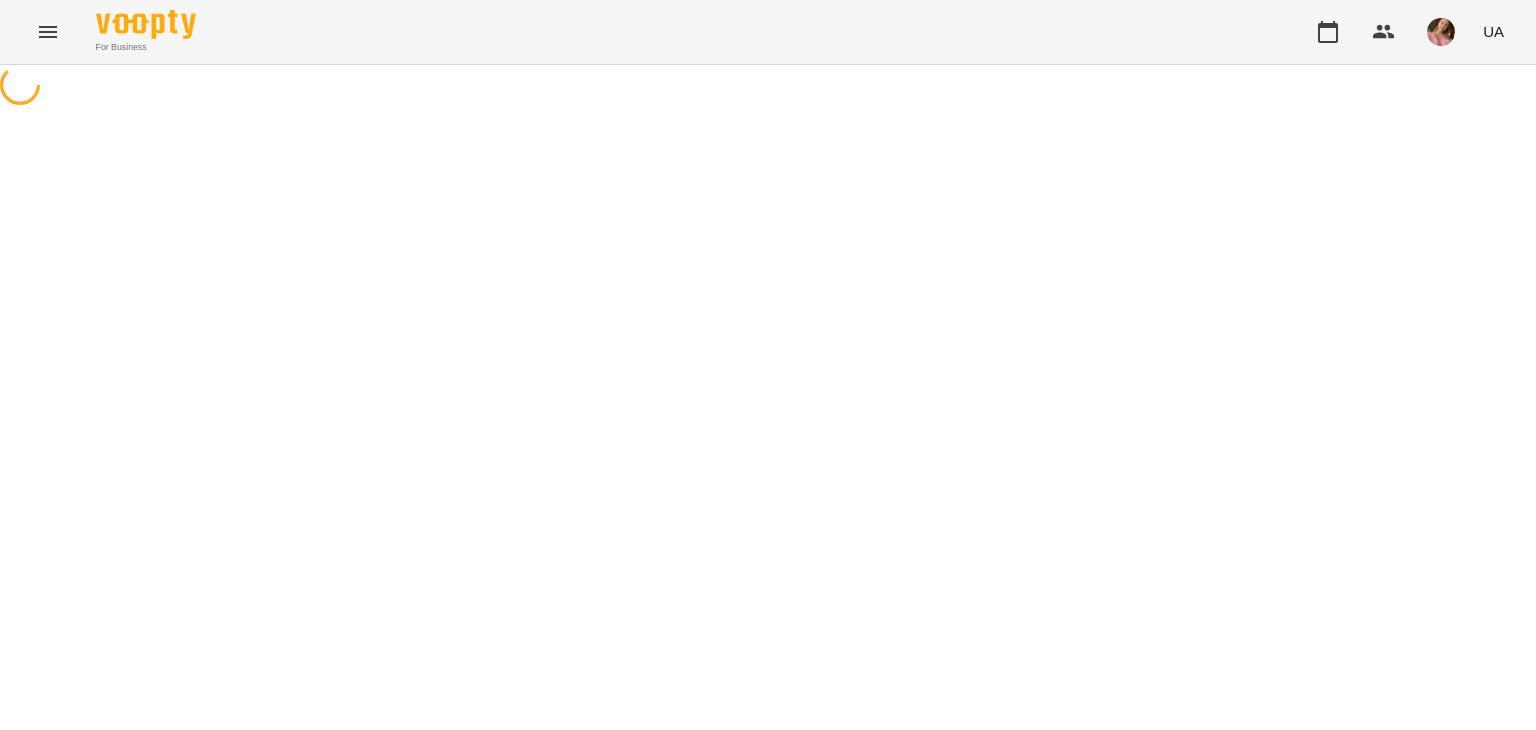 scroll, scrollTop: 0, scrollLeft: 0, axis: both 